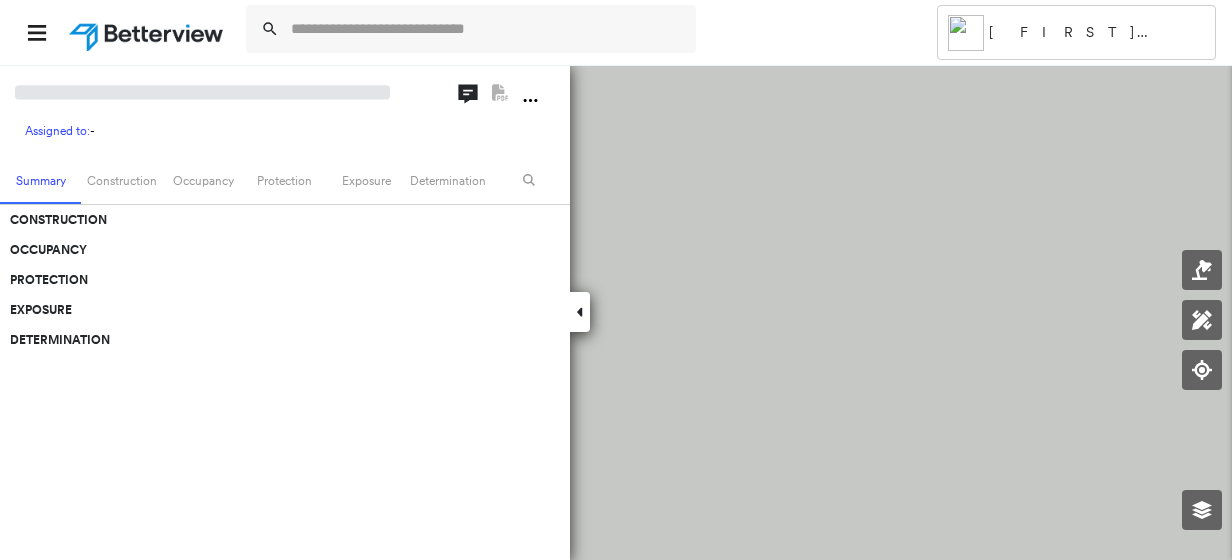 scroll, scrollTop: 0, scrollLeft: 0, axis: both 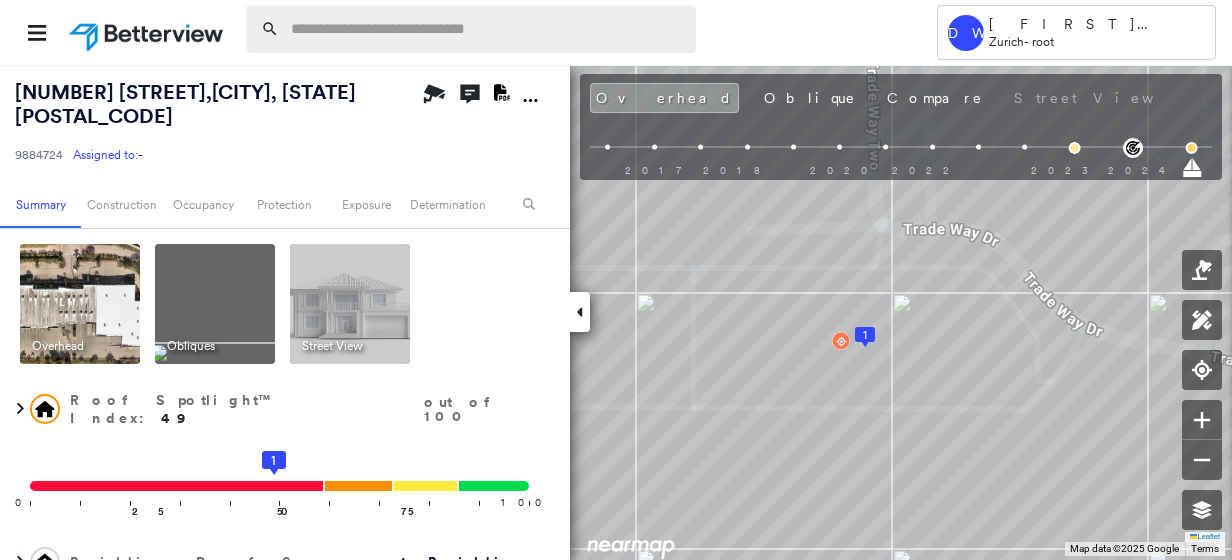 click at bounding box center [487, 29] 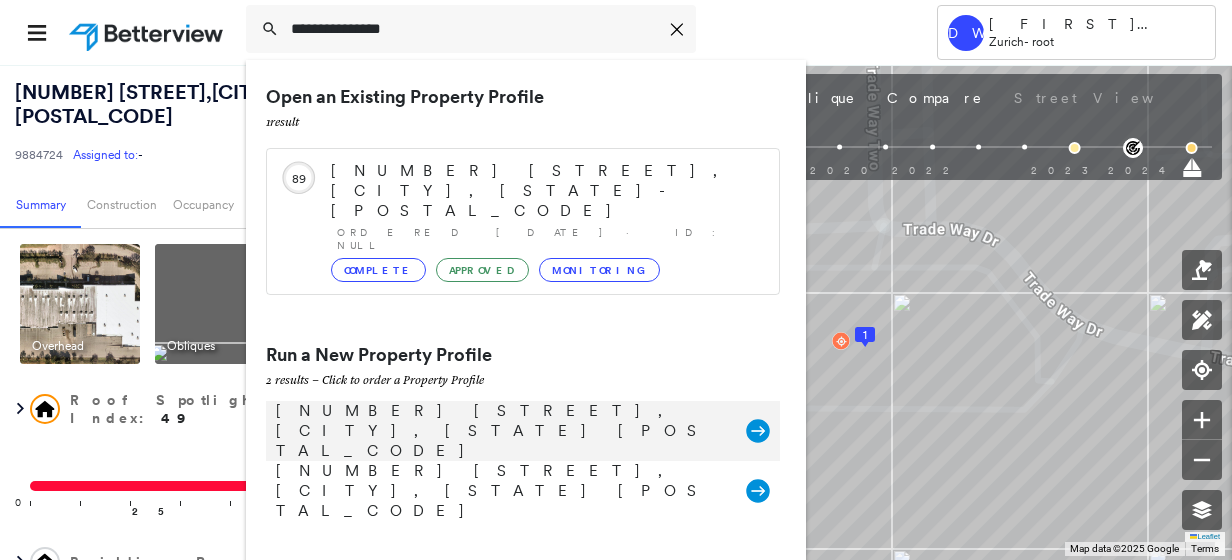 type on "**********" 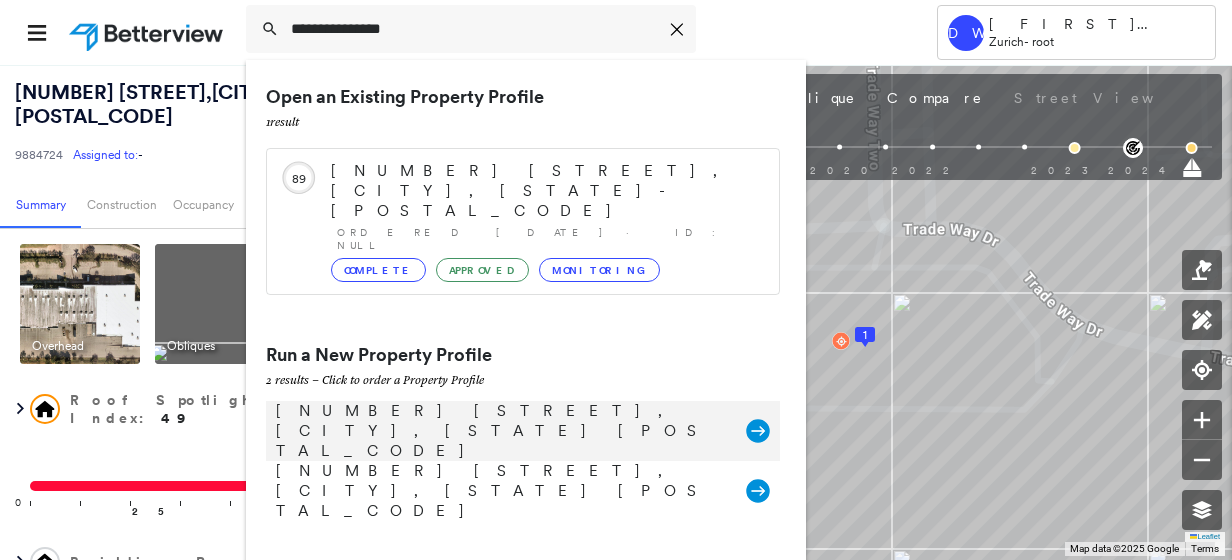 click on "[NUMBER] [STREET], [CITY], [STATE] [POSTAL_CODE]" at bounding box center [501, 431] 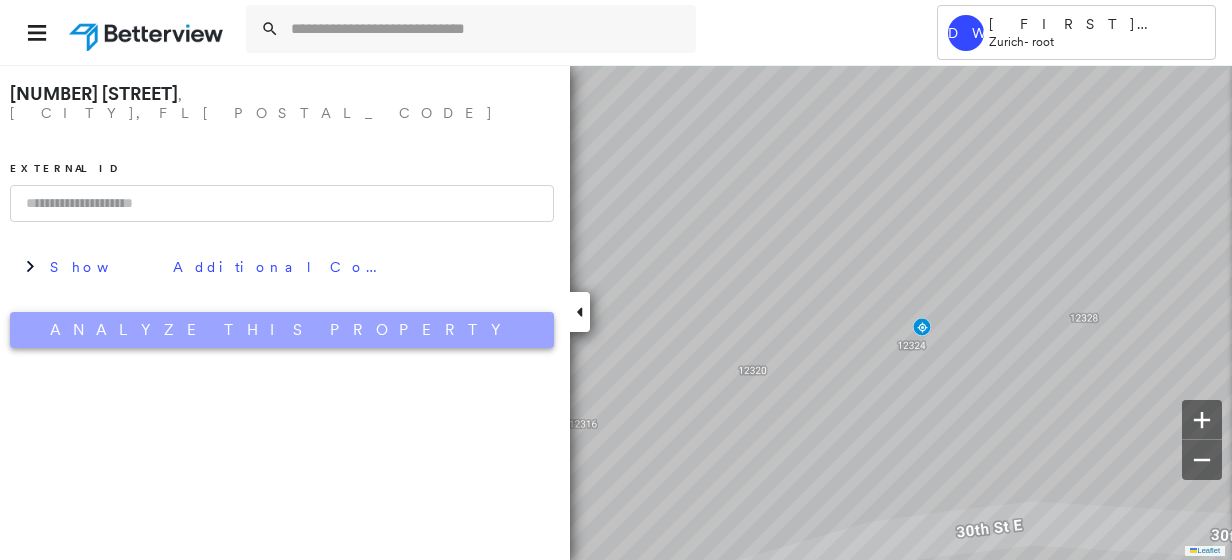 click on "Analyze This Property" at bounding box center (282, 330) 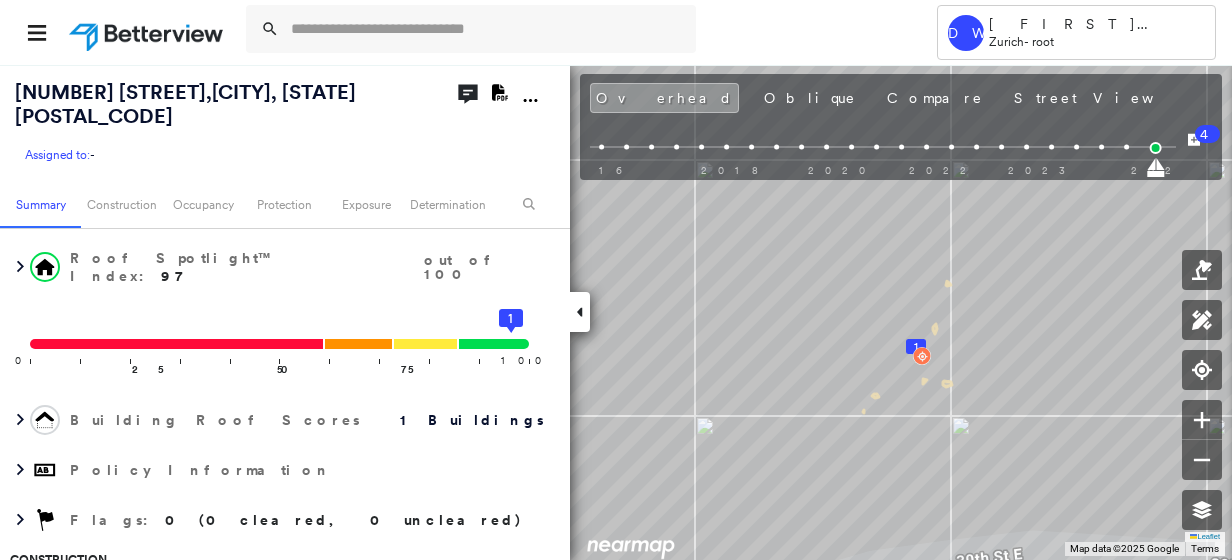 scroll, scrollTop: 100, scrollLeft: 0, axis: vertical 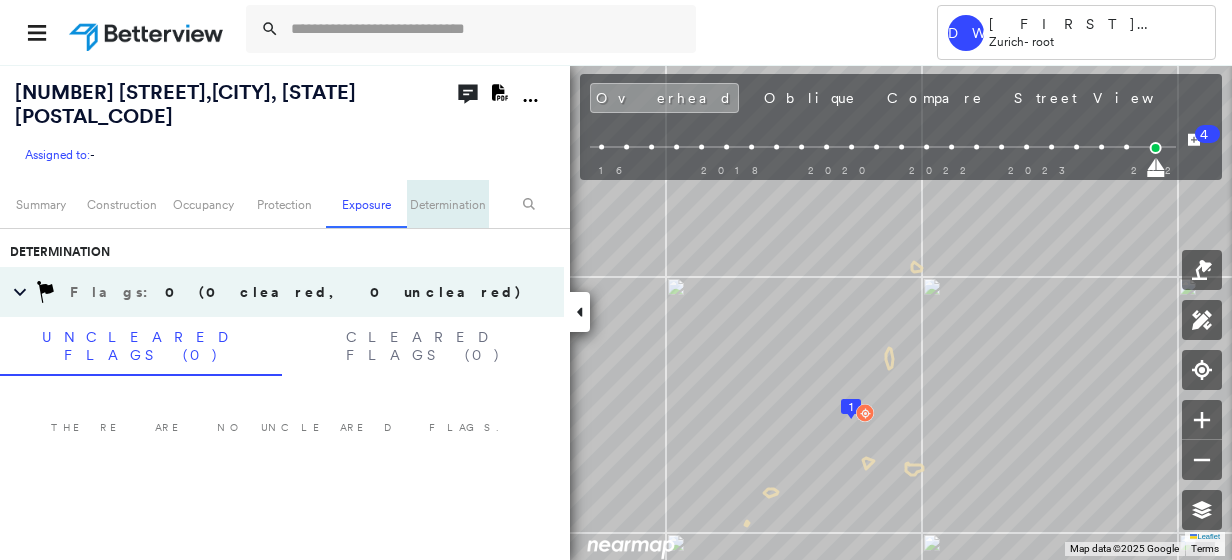 click on "Determination" at bounding box center (447, 204) 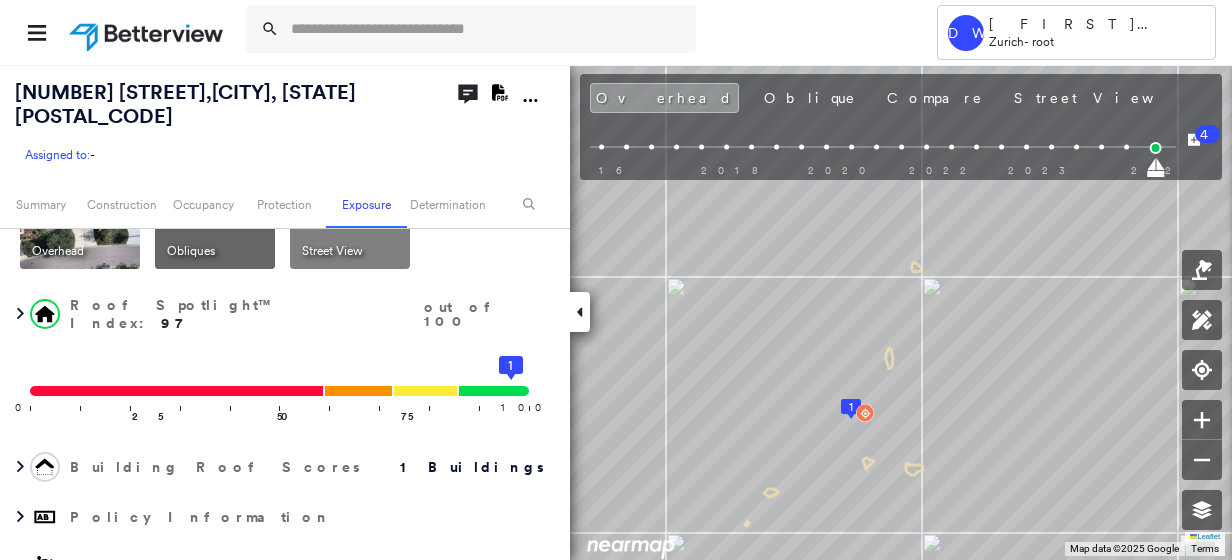 scroll, scrollTop: 0, scrollLeft: 0, axis: both 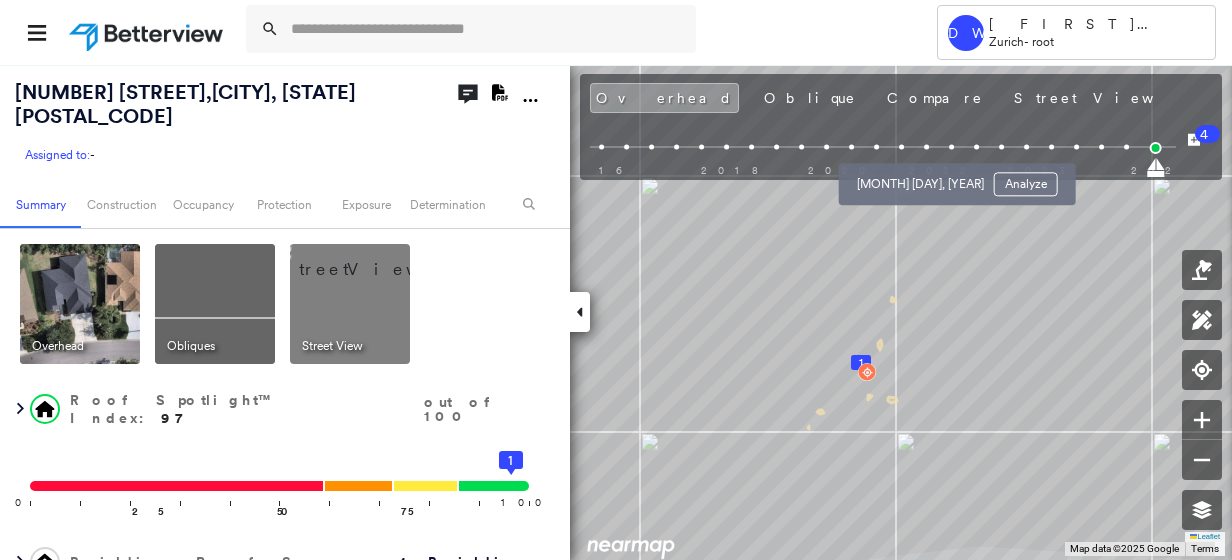 click at bounding box center [926, 147] 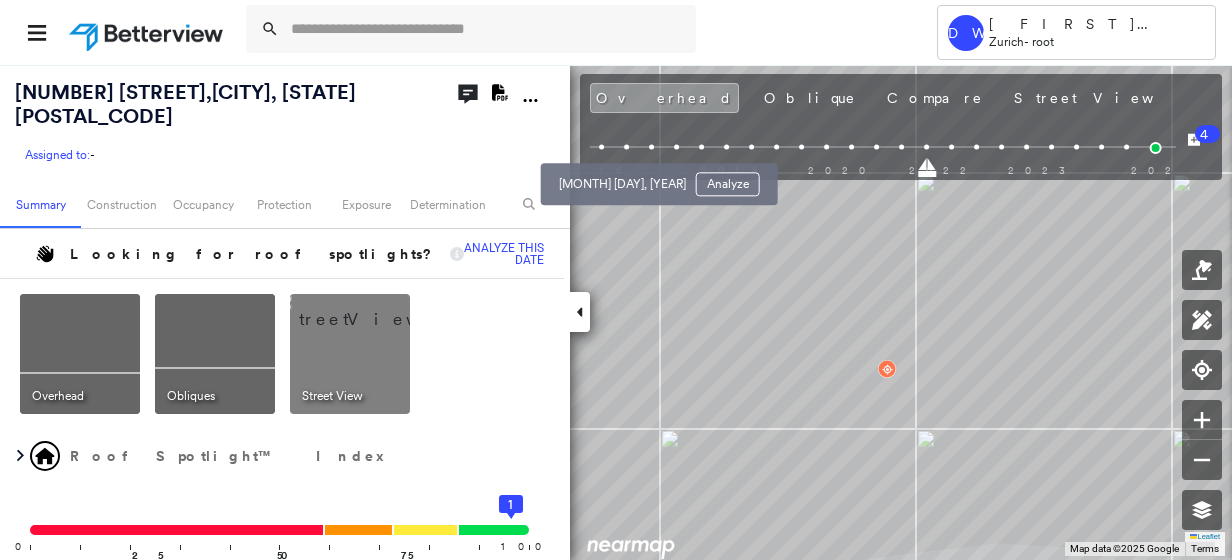 click at bounding box center [626, 147] 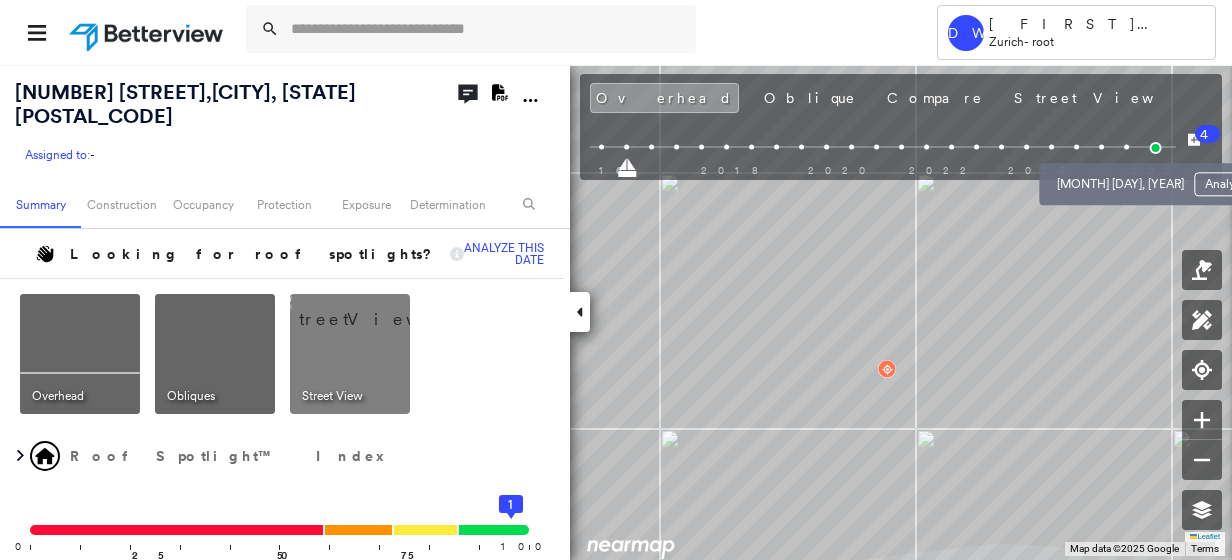 click at bounding box center [1126, 147] 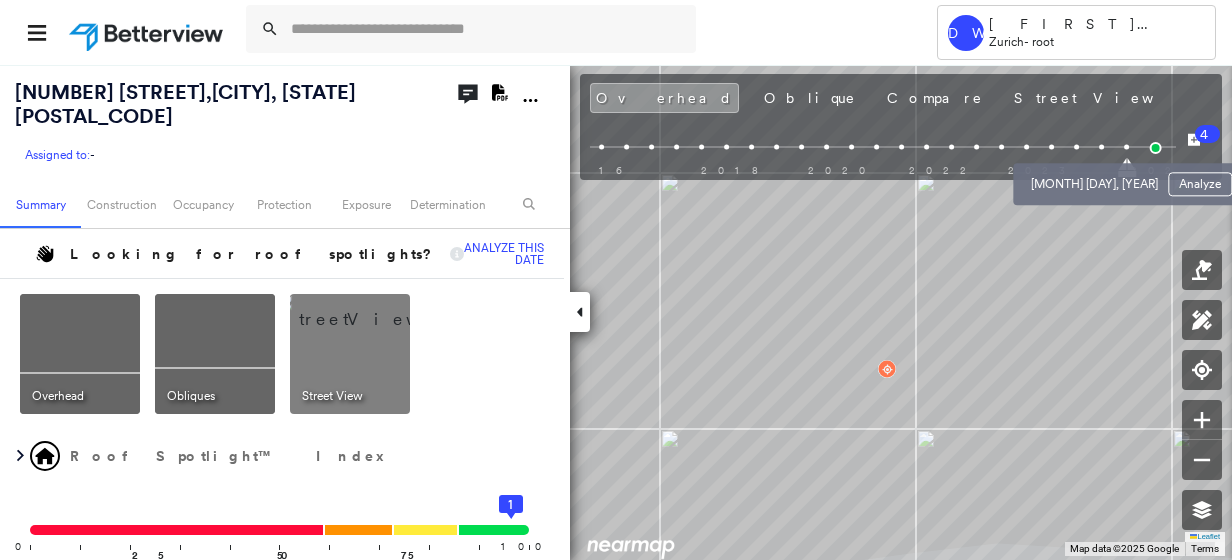 click at bounding box center [1101, 147] 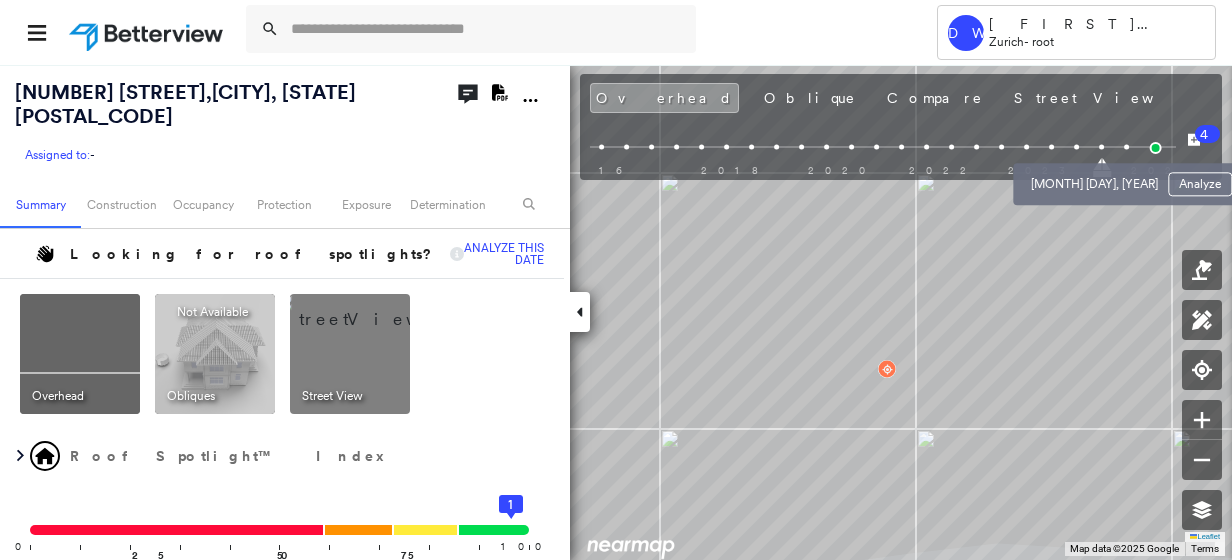 click on "Oct 12, 2024 Analyze" at bounding box center (1131, 178) 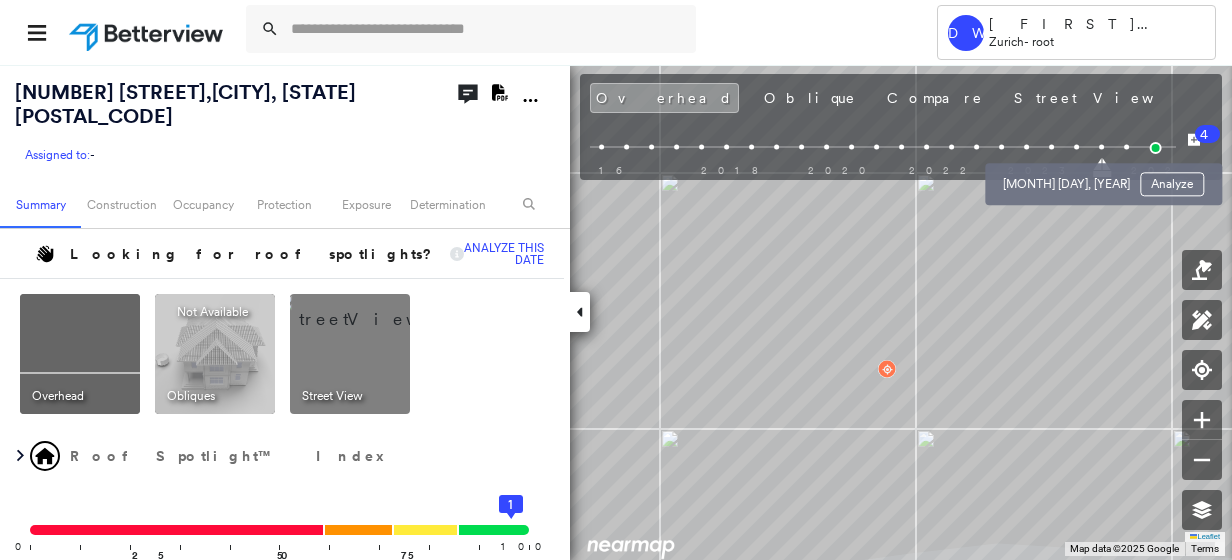 click at bounding box center [1076, 147] 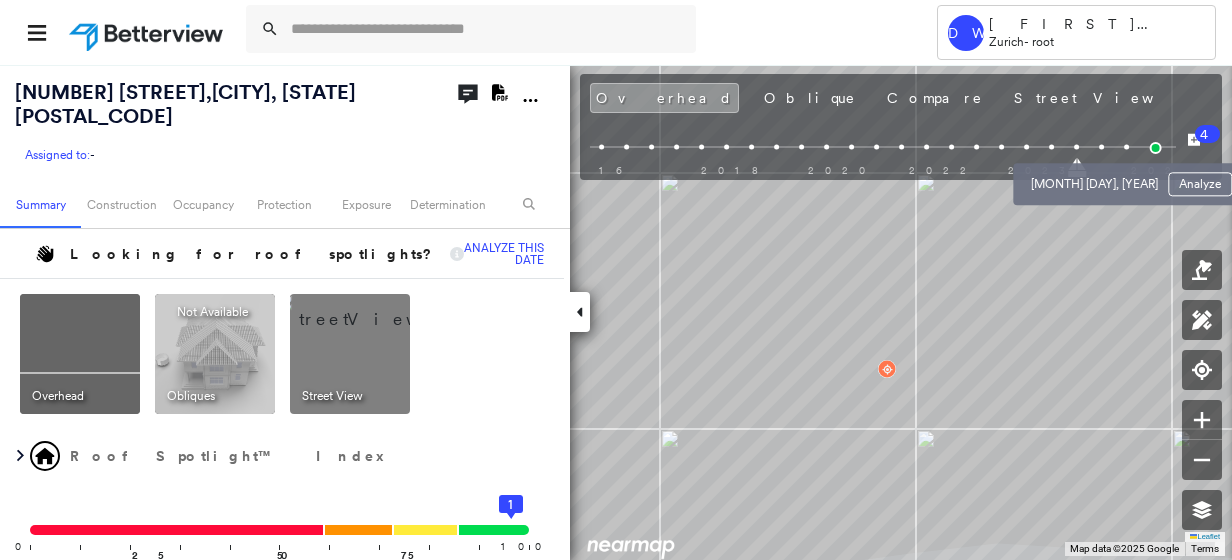 click at bounding box center (1101, 147) 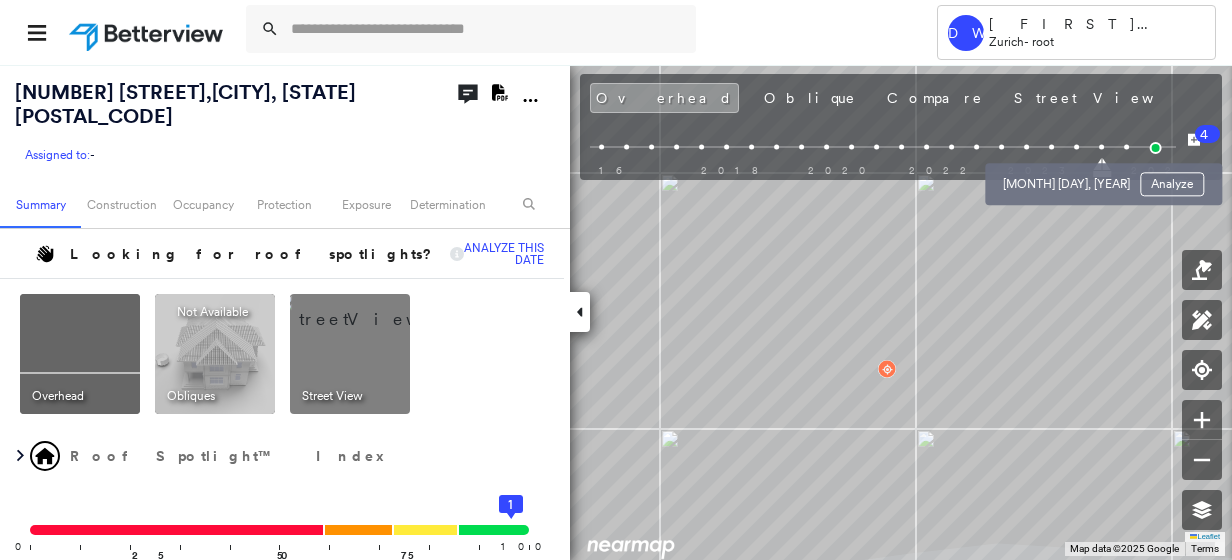 click at bounding box center [1076, 147] 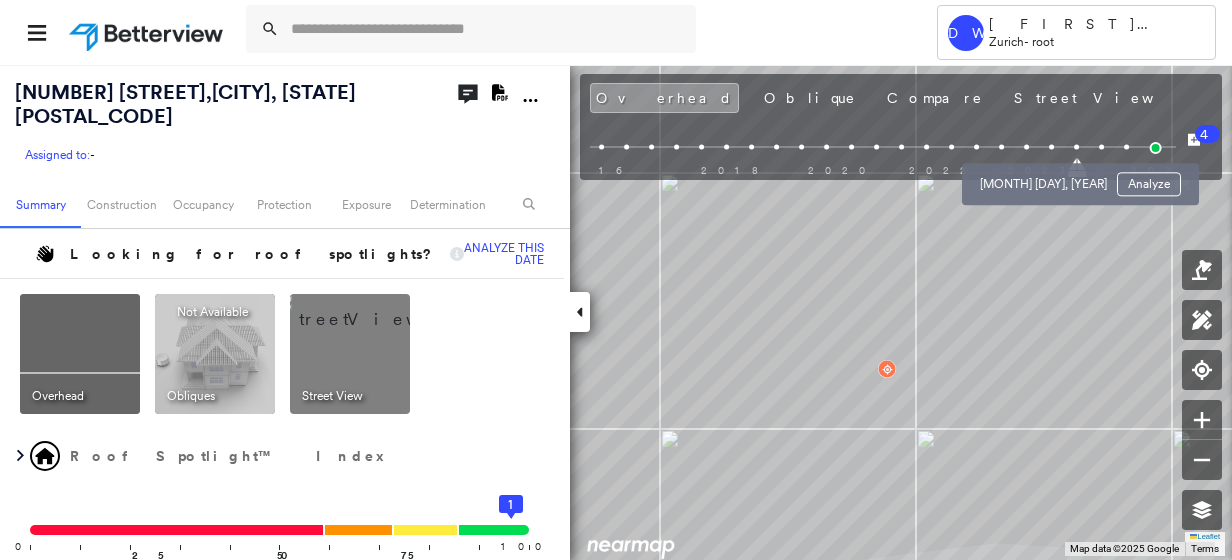 click at bounding box center [1051, 147] 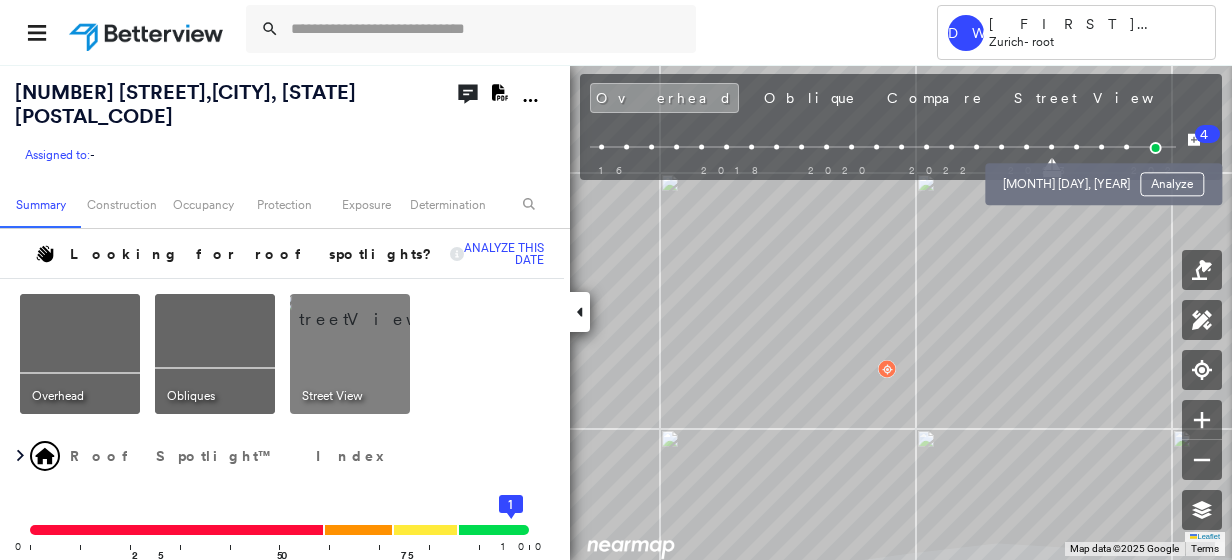 click at bounding box center [1076, 147] 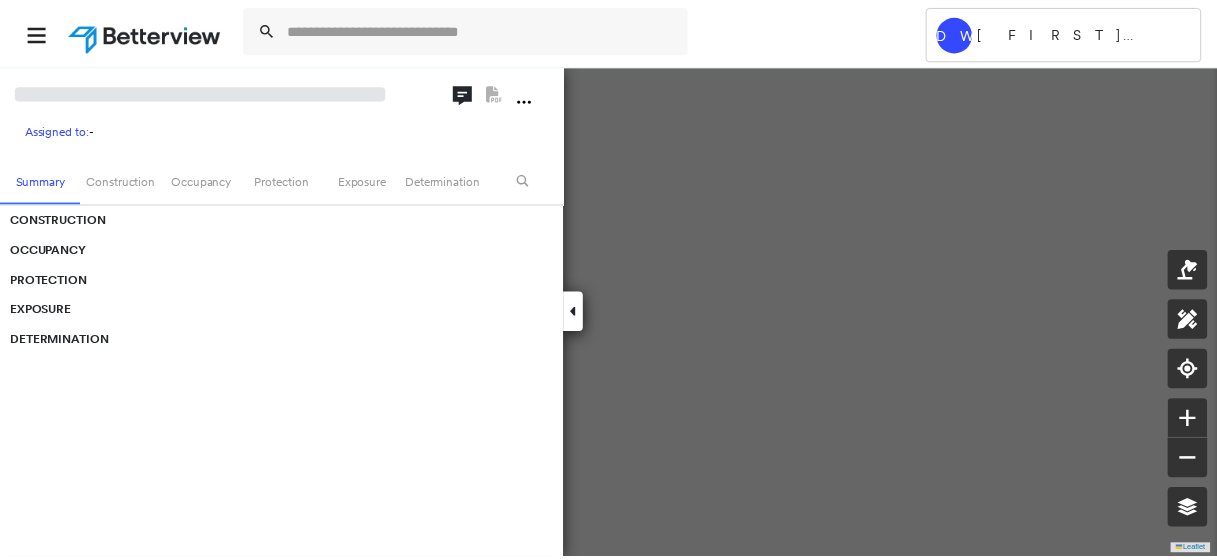 scroll, scrollTop: 0, scrollLeft: 0, axis: both 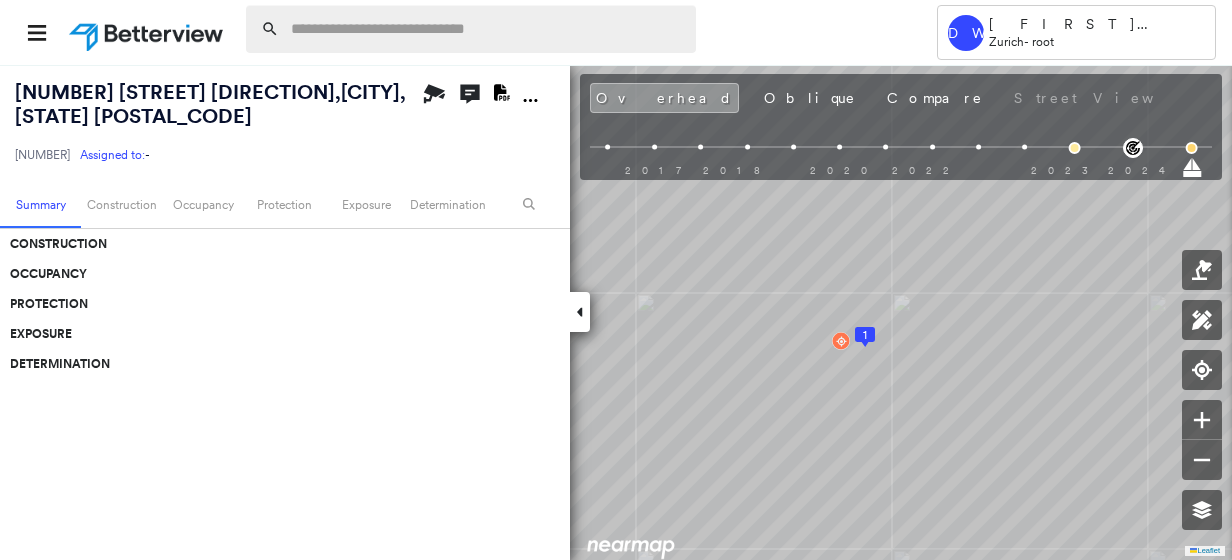 click at bounding box center (487, 29) 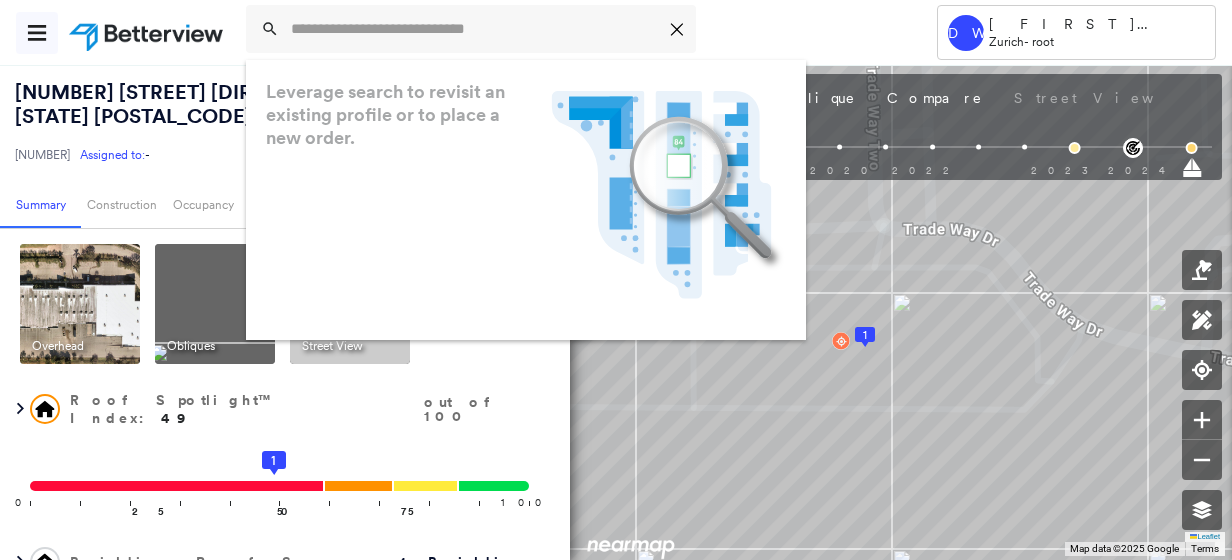 click 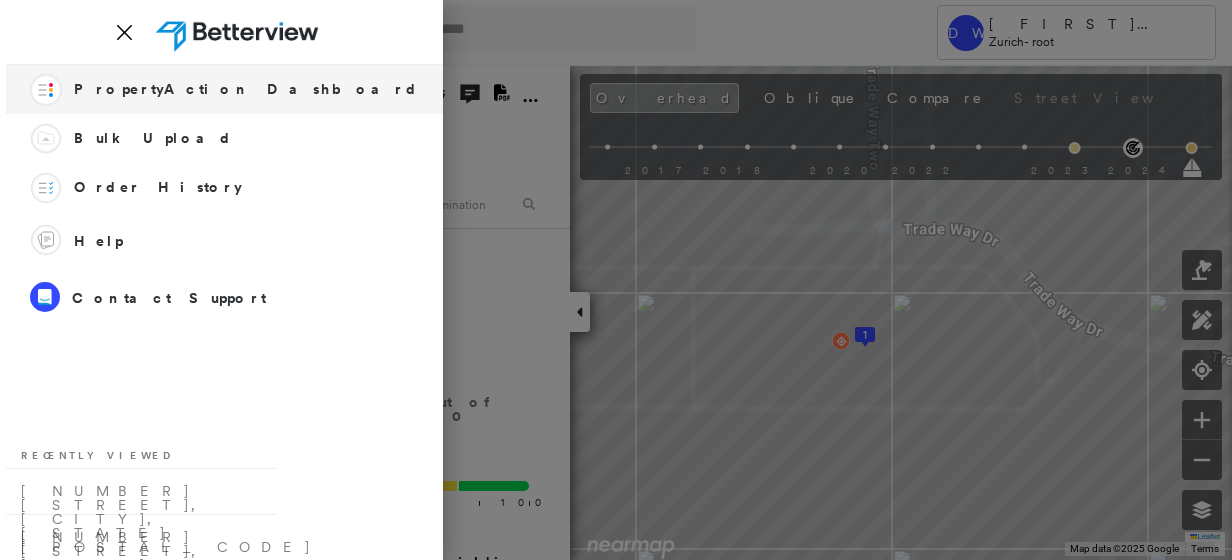 click on "Action Flow PropertyAction Dashboard" at bounding box center (224, 89) 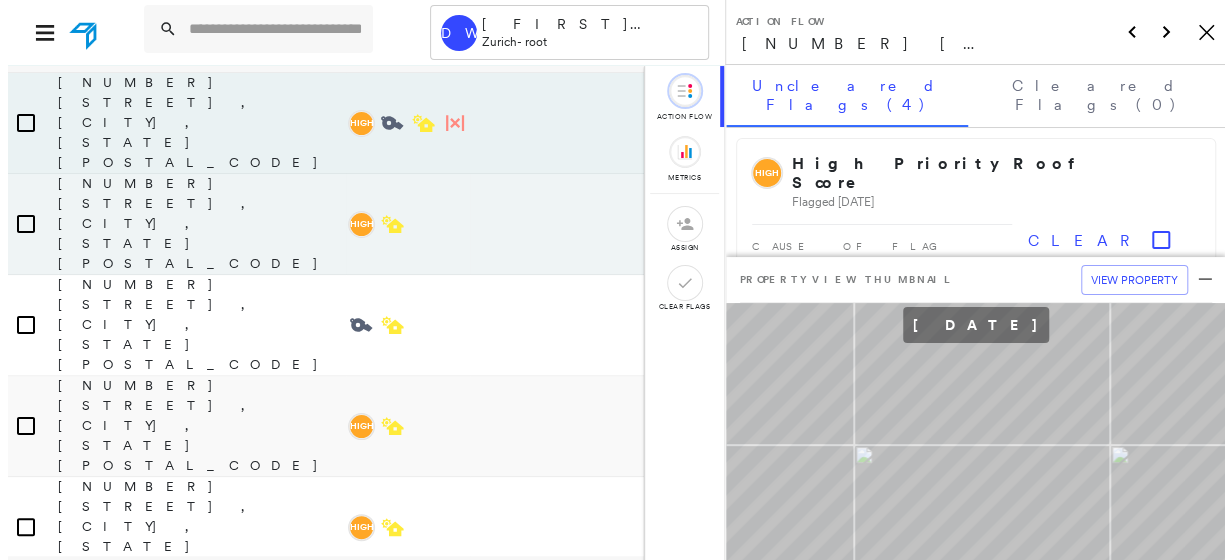scroll, scrollTop: 0, scrollLeft: 0, axis: both 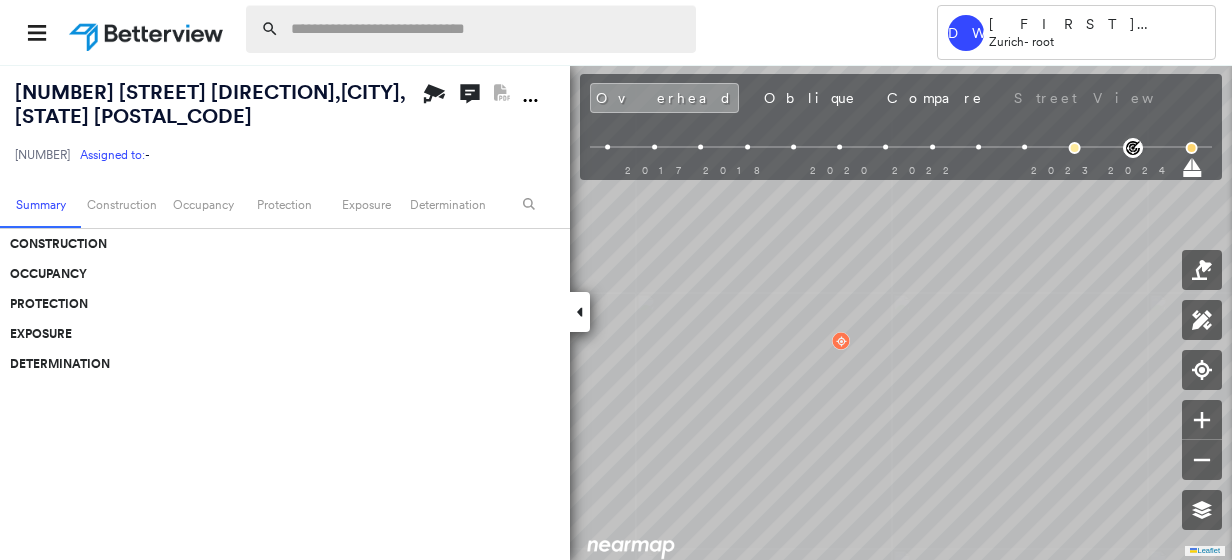 click at bounding box center (487, 29) 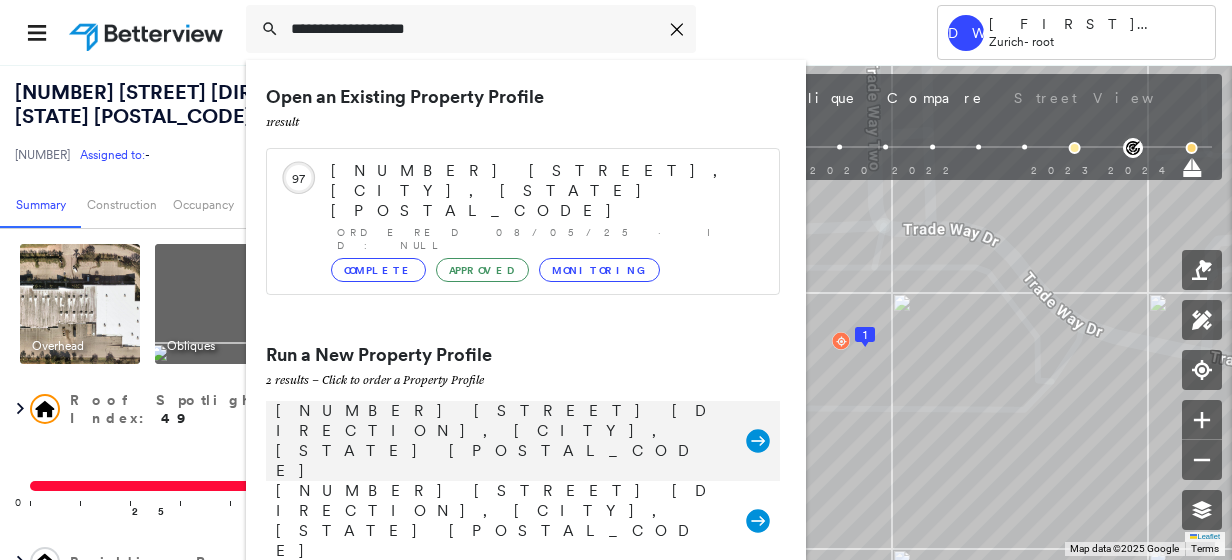 type on "**********" 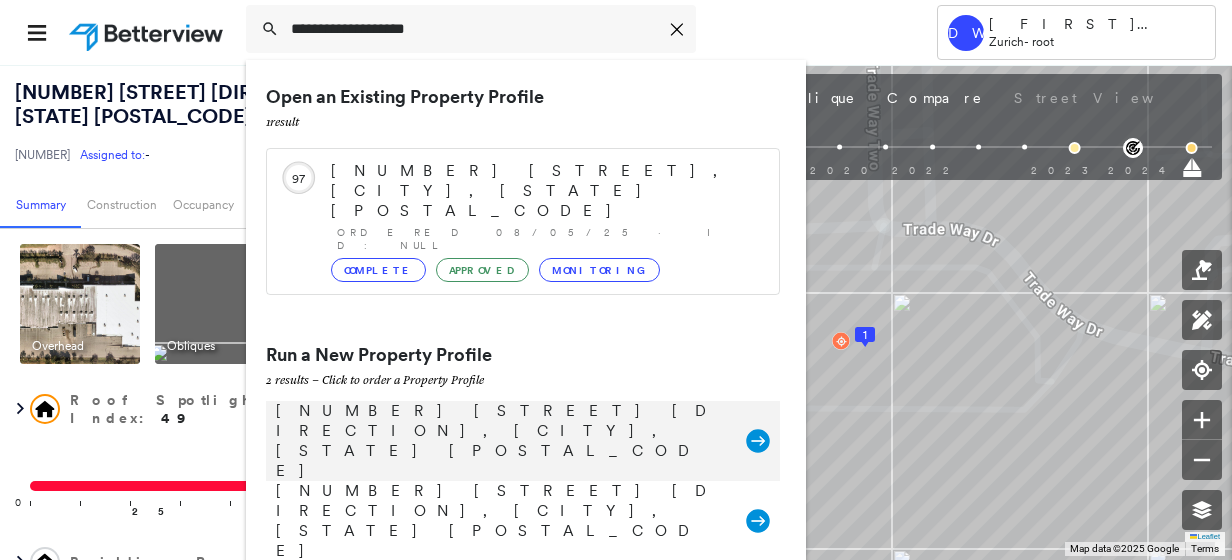 click on "[NUMBER] [STREET] [DIRECTION], [CITY], [STATE] [POSTAL_CODE]" at bounding box center (501, 441) 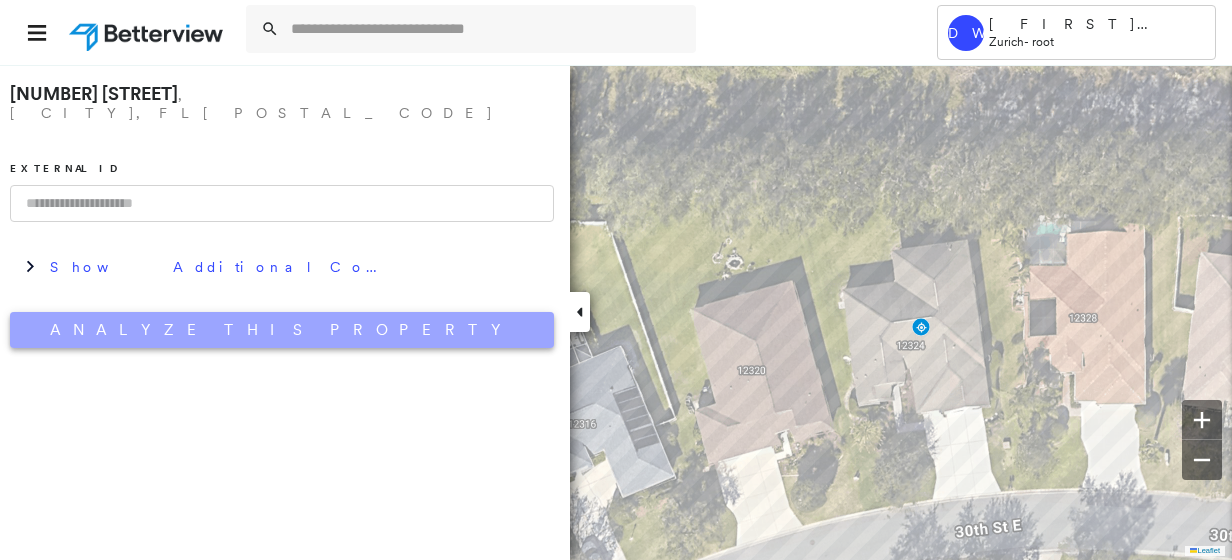click on "Analyze This Property" at bounding box center [282, 330] 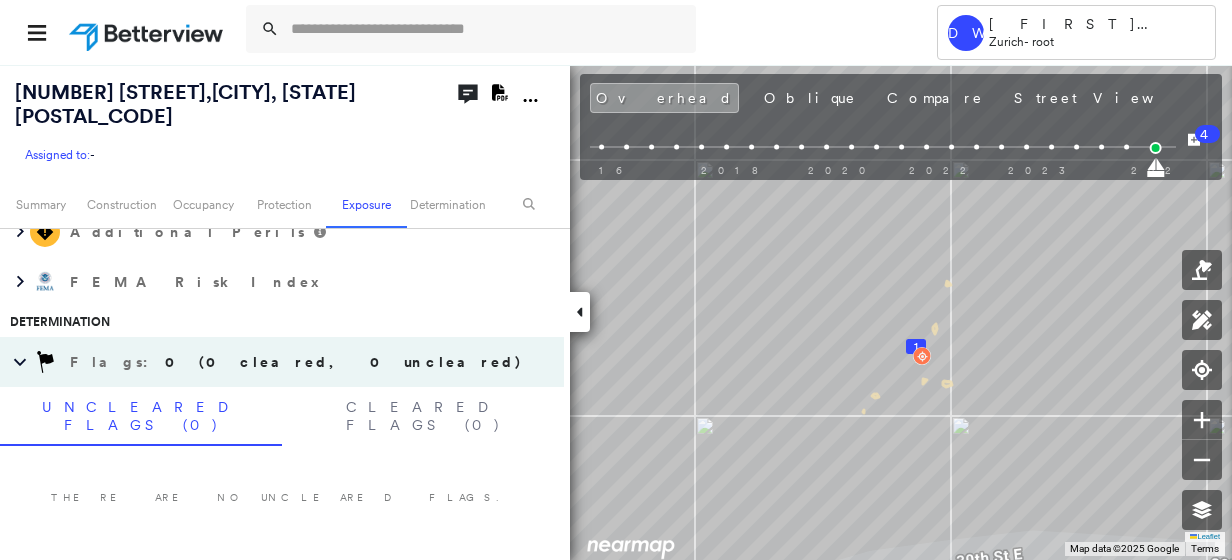 scroll, scrollTop: 1070, scrollLeft: 0, axis: vertical 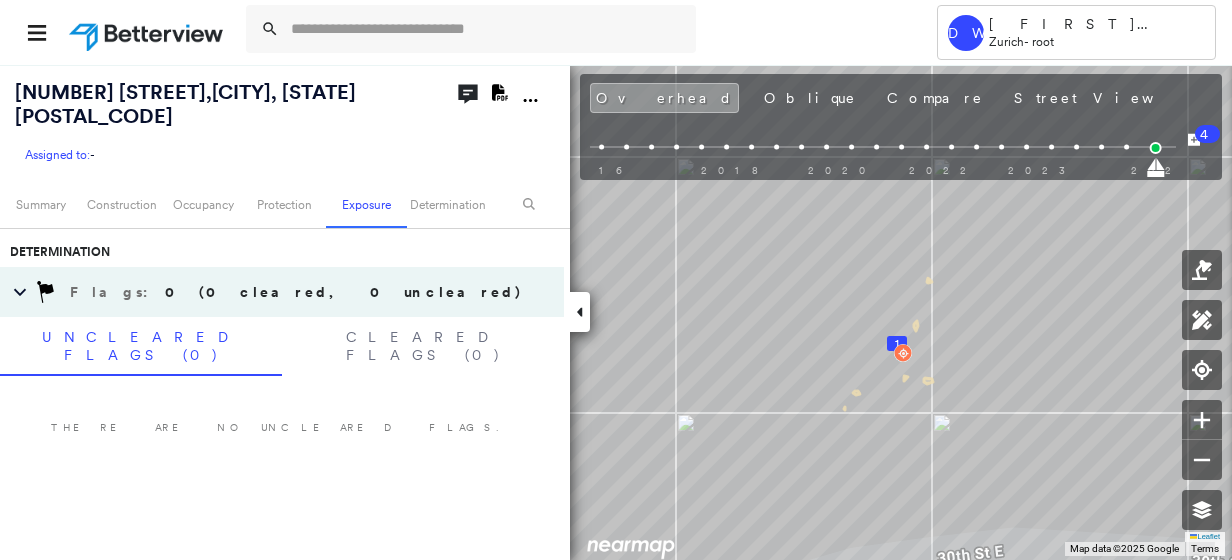 click 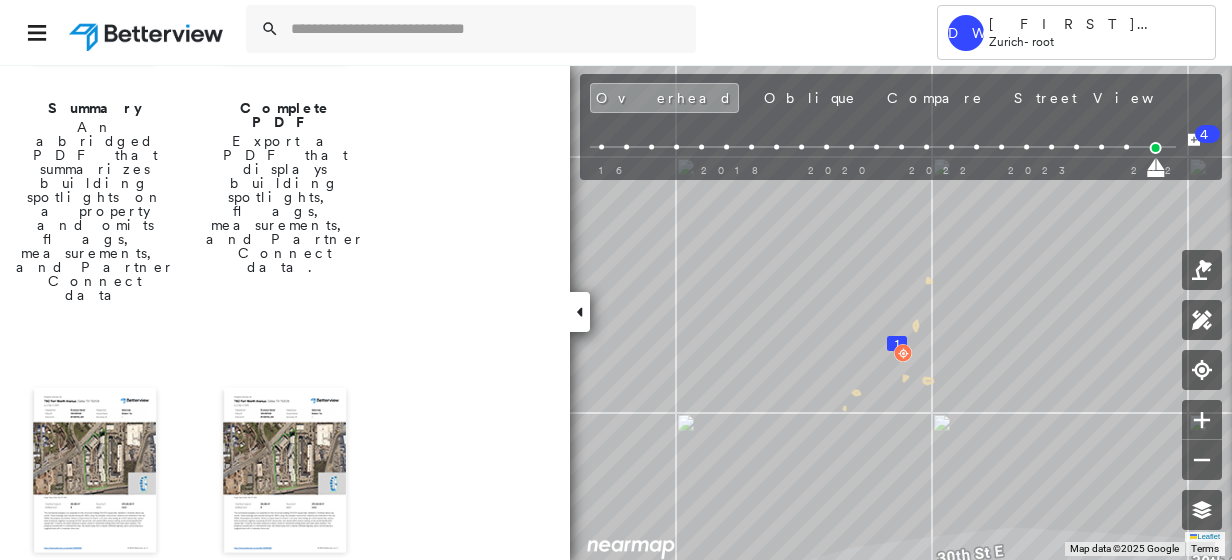 scroll, scrollTop: 100, scrollLeft: 0, axis: vertical 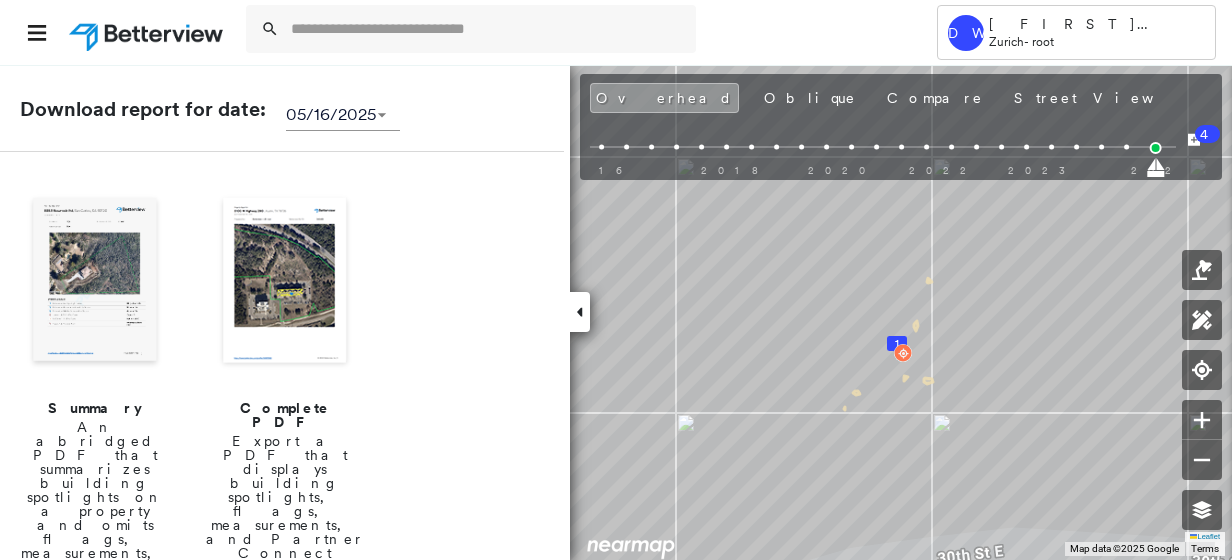 click at bounding box center (95, 282) 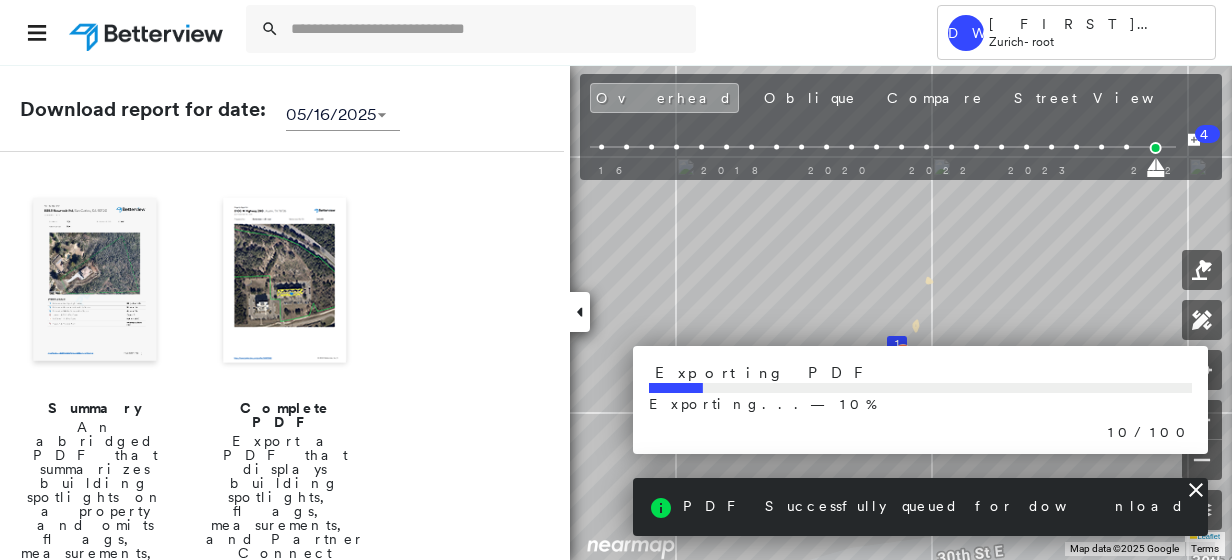 click on "PDF Successfully queued for download" at bounding box center (934, 506) 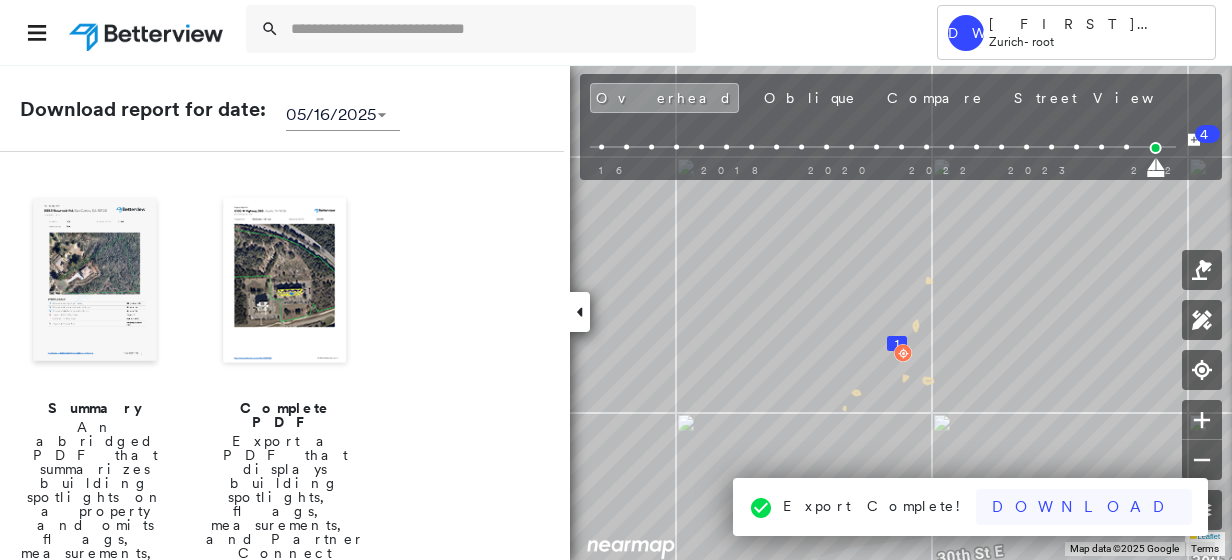 click on "Download" at bounding box center [1084, 507] 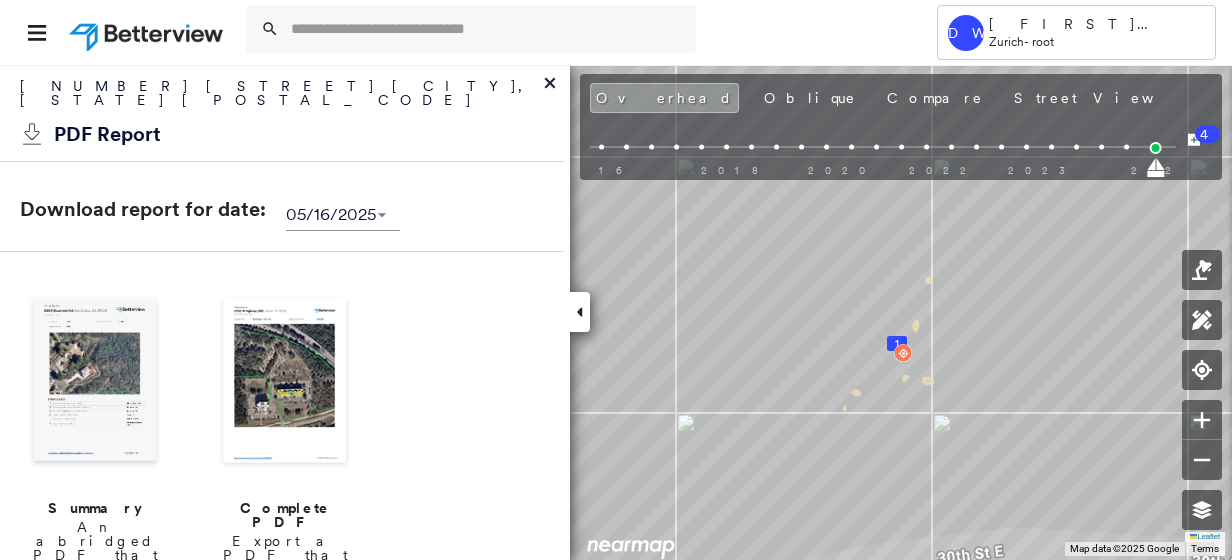 scroll, scrollTop: 200, scrollLeft: 0, axis: vertical 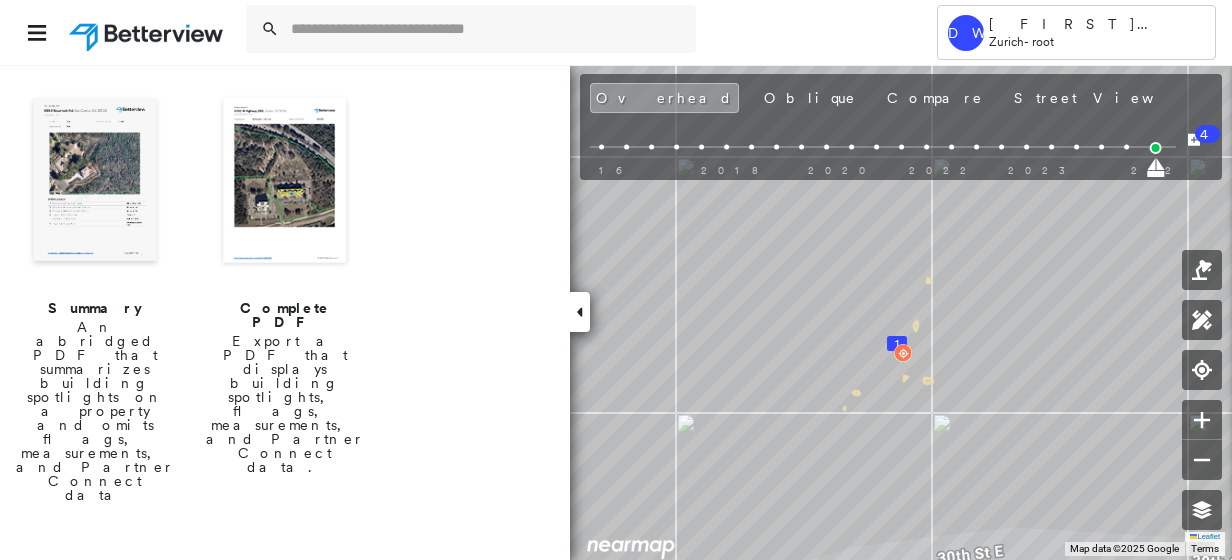 click at bounding box center (285, 182) 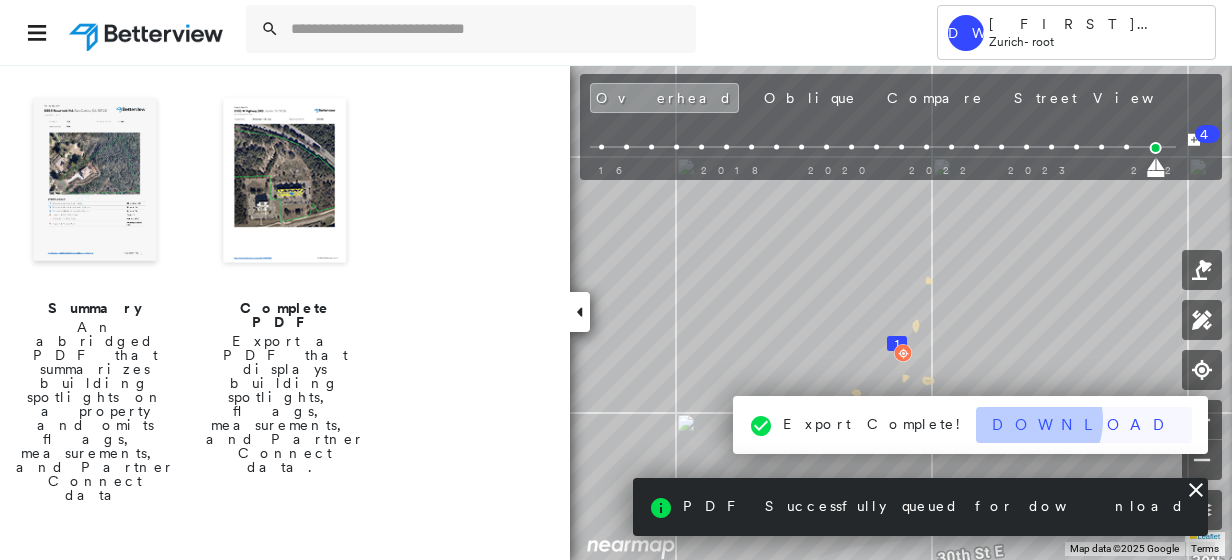 click on "Download" at bounding box center [1084, 425] 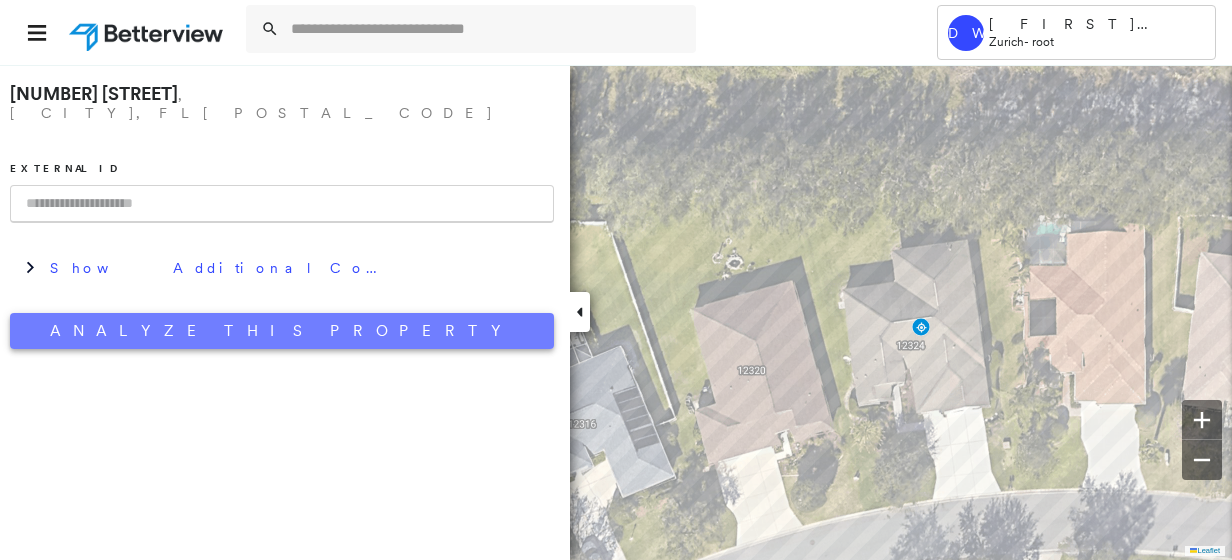 click on "Analyze This Property" at bounding box center [282, 331] 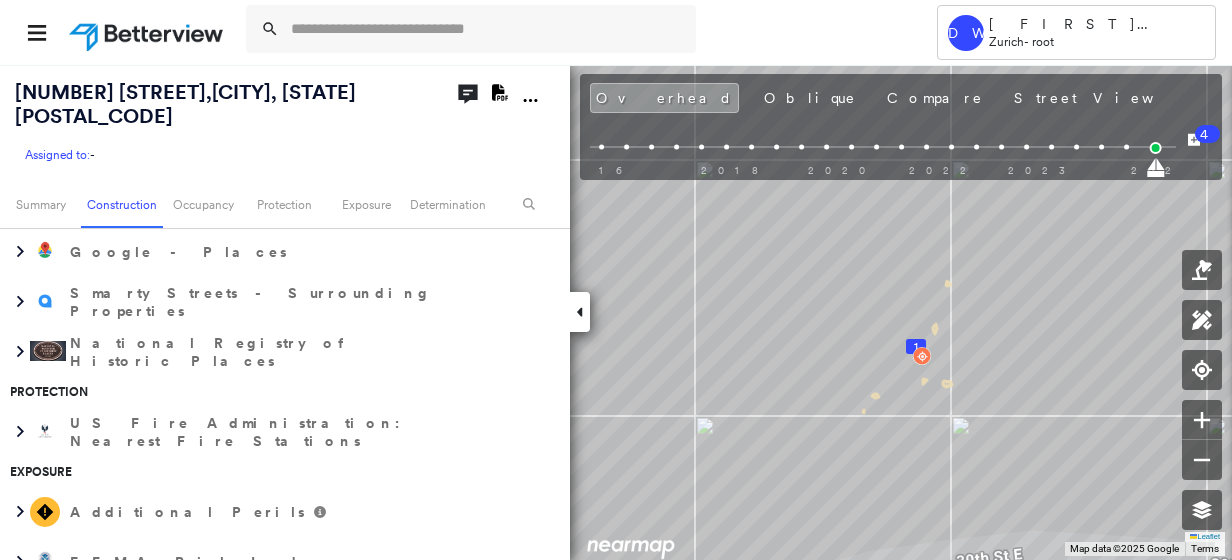 scroll, scrollTop: 800, scrollLeft: 0, axis: vertical 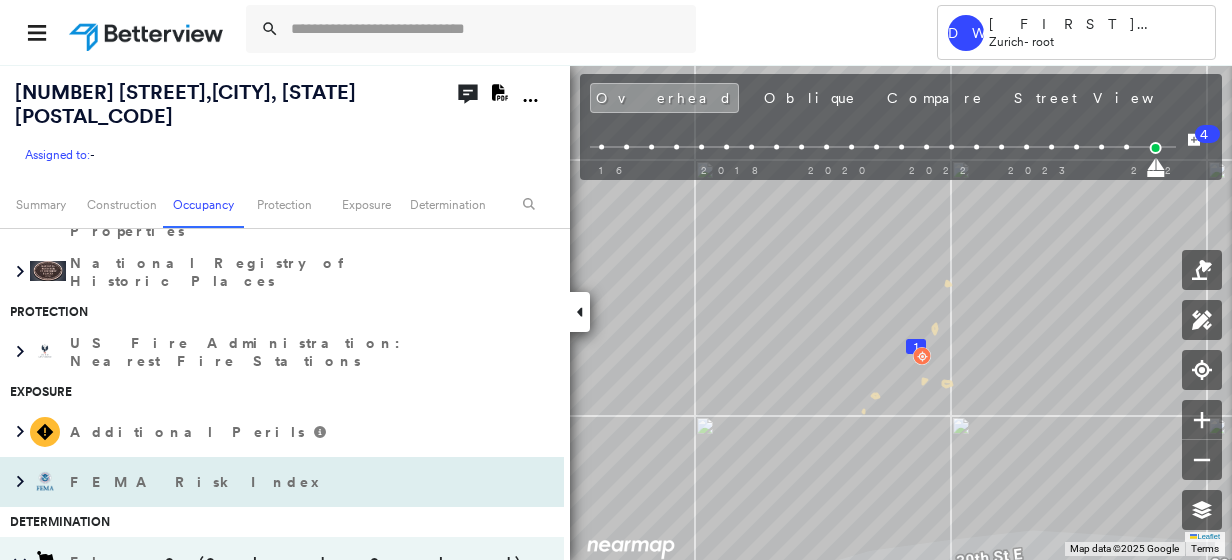 click at bounding box center (45, 482) 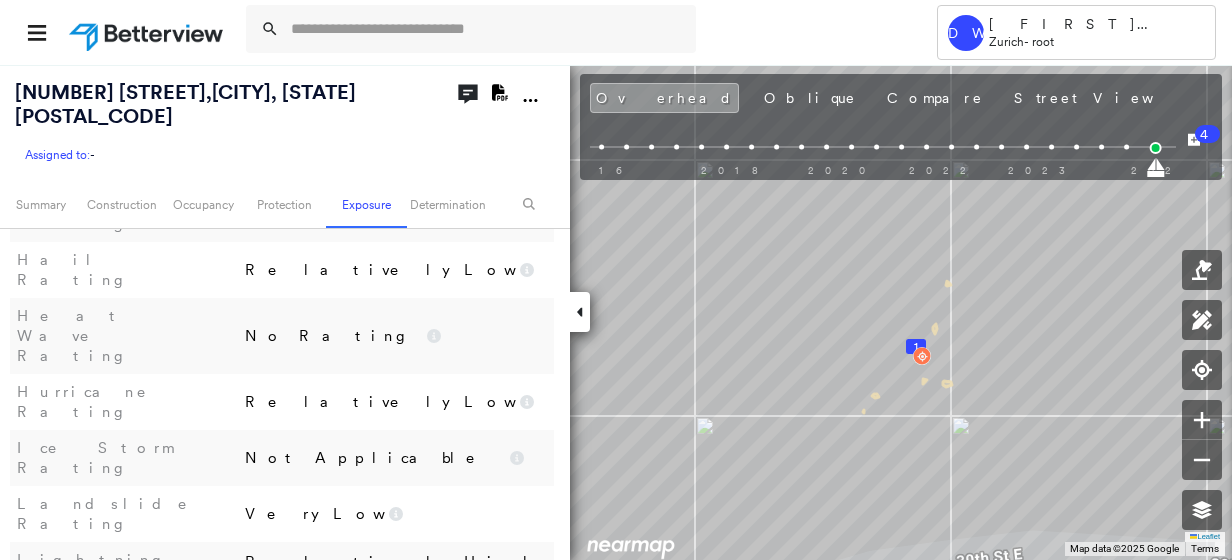 scroll, scrollTop: 1800, scrollLeft: 0, axis: vertical 